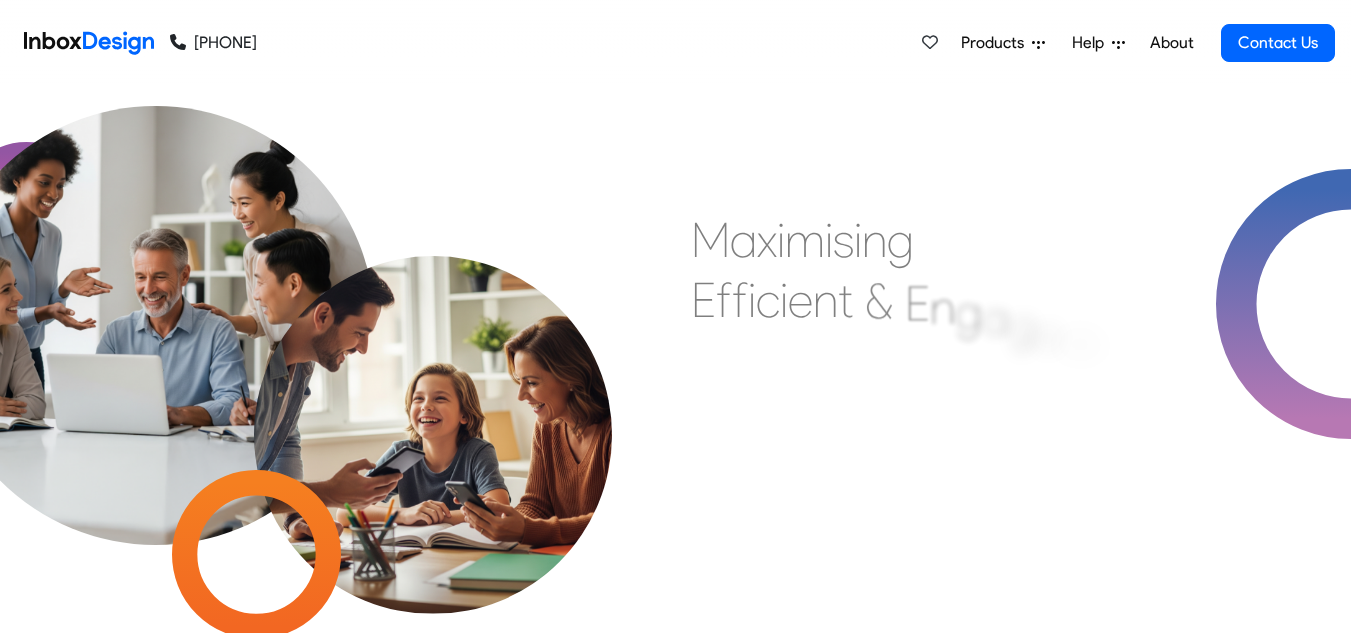 scroll, scrollTop: 0, scrollLeft: 0, axis: both 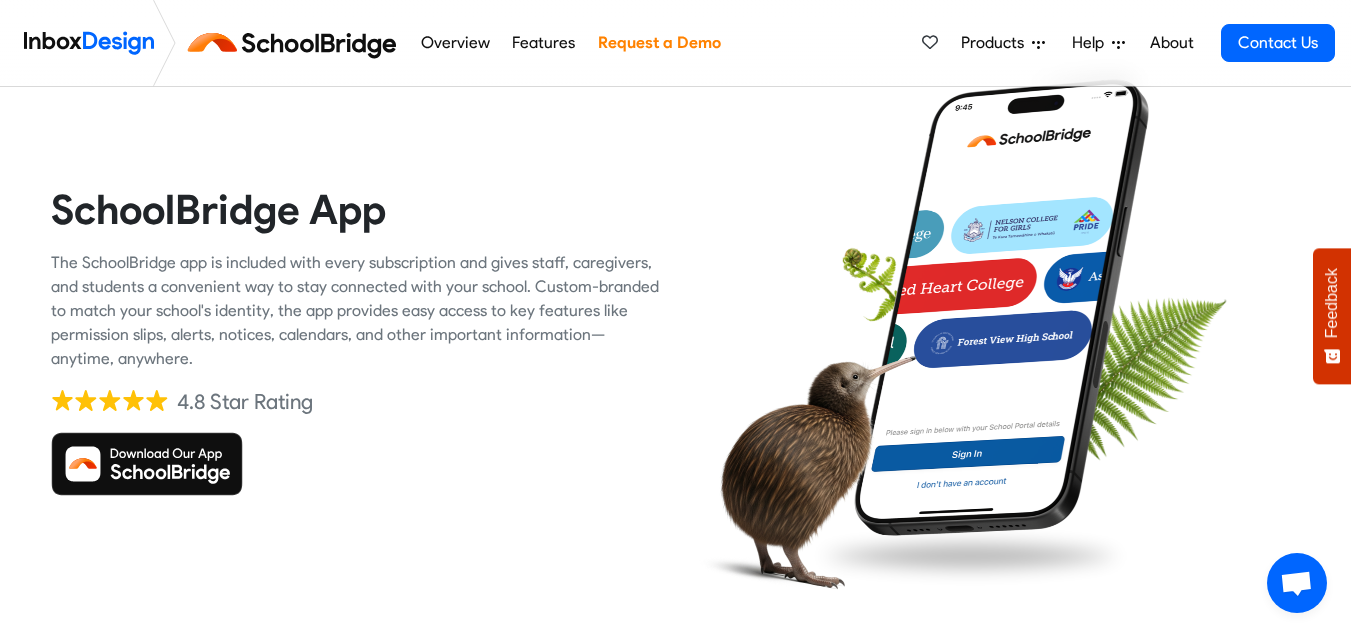 click at bounding box center [147, 464] 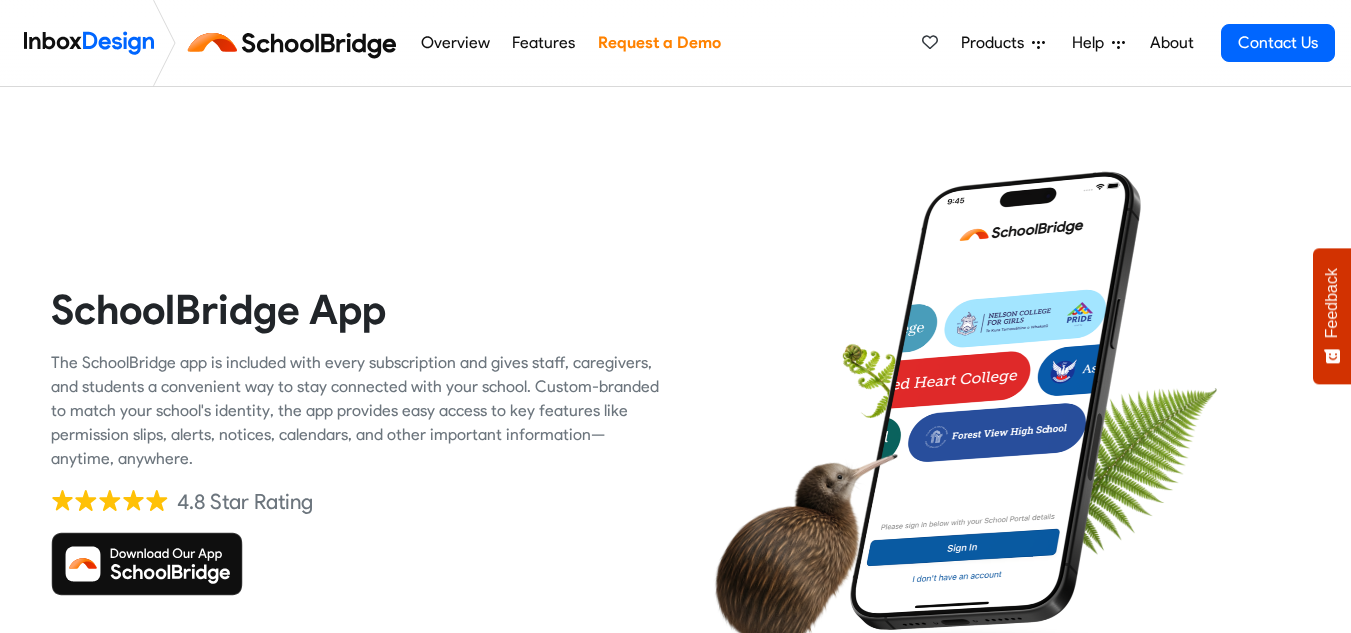scroll, scrollTop: 0, scrollLeft: 0, axis: both 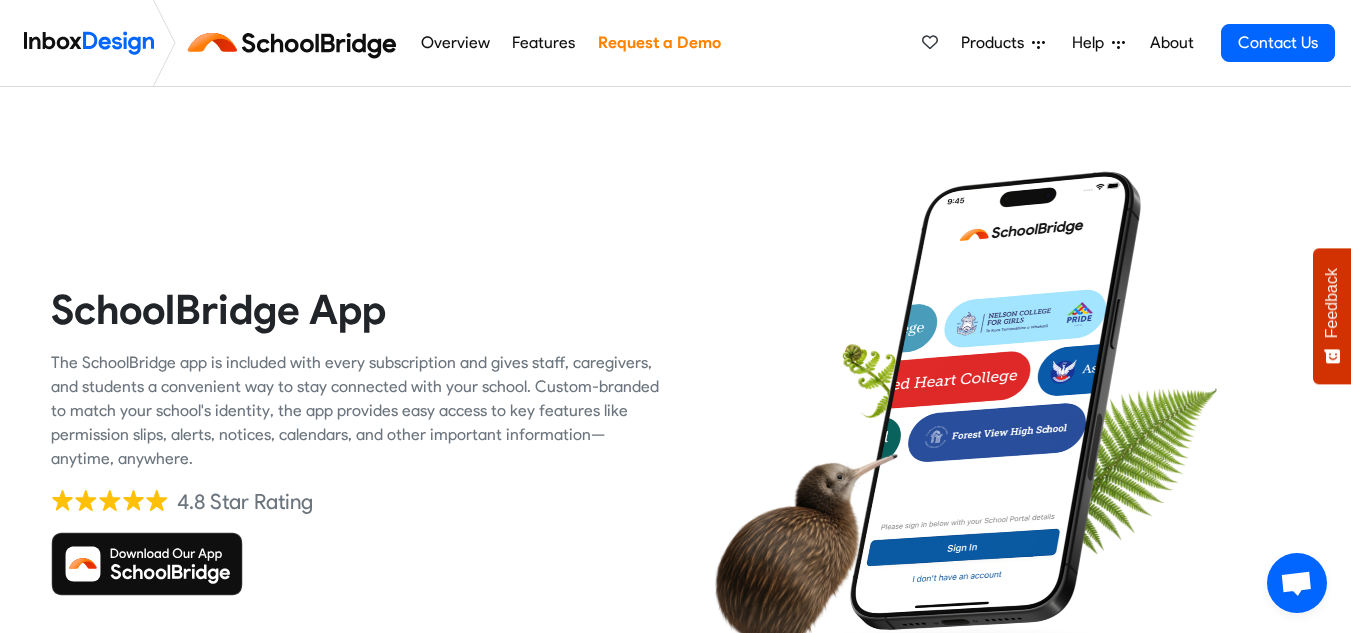 click at bounding box center [296, 43] 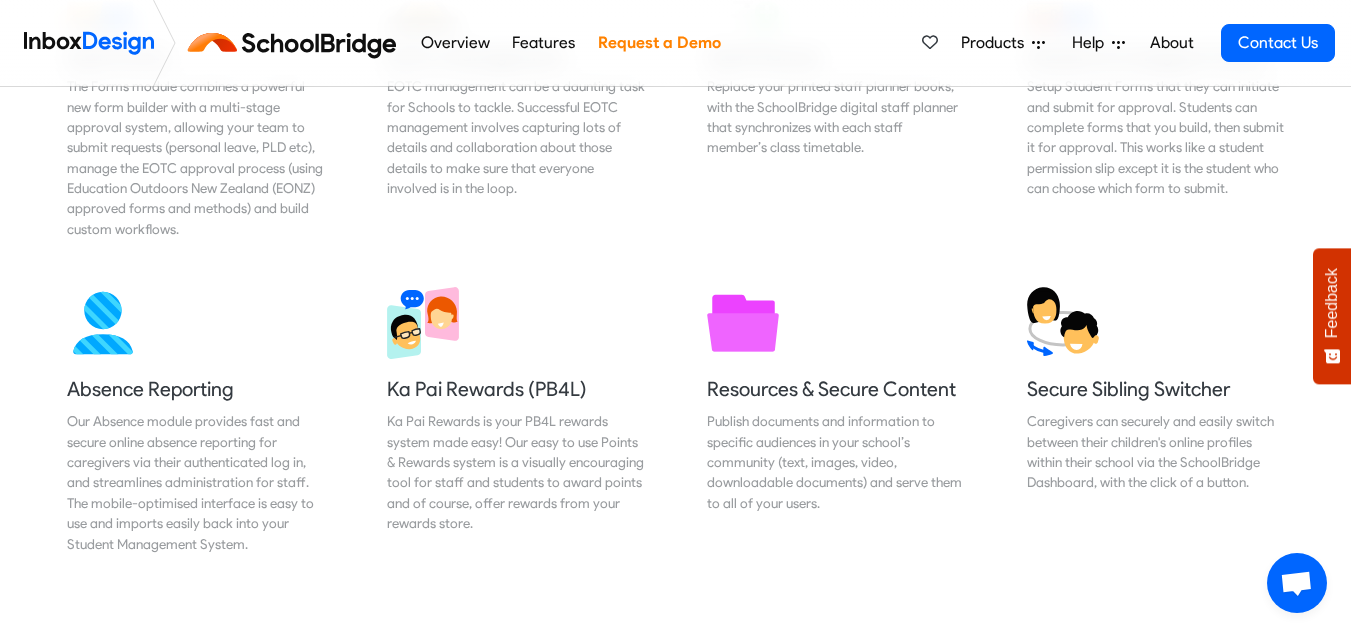 scroll, scrollTop: 0, scrollLeft: 0, axis: both 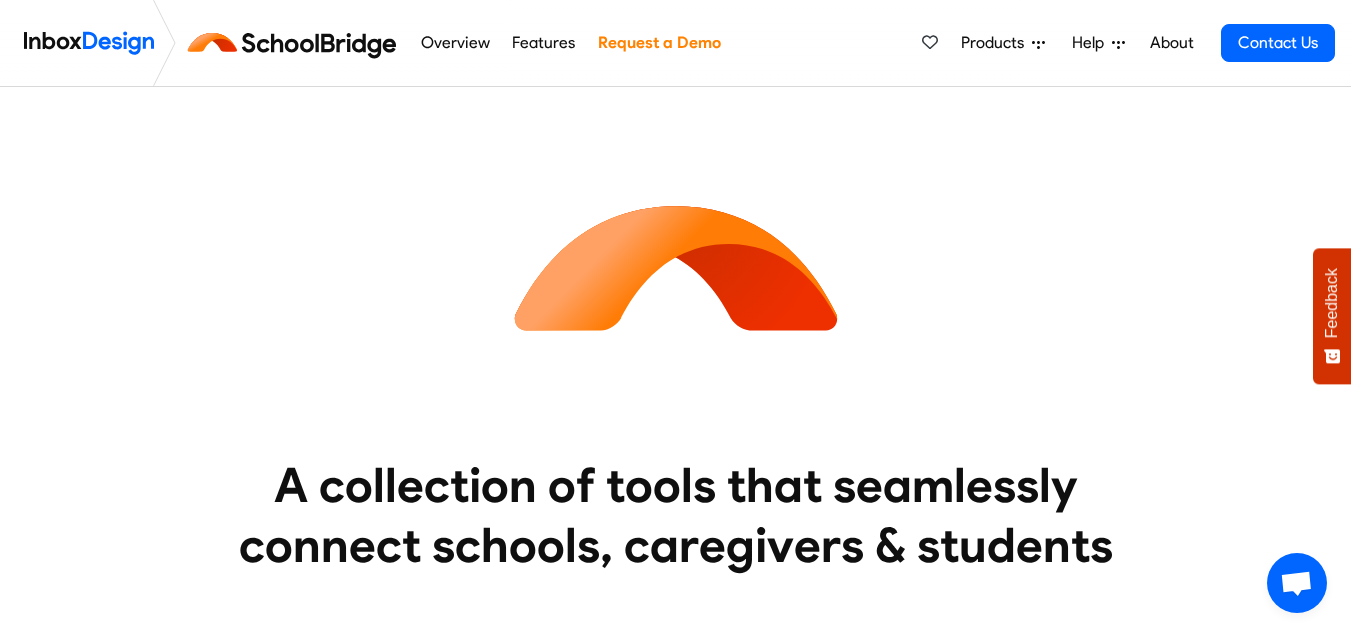 click at bounding box center [89, 43] 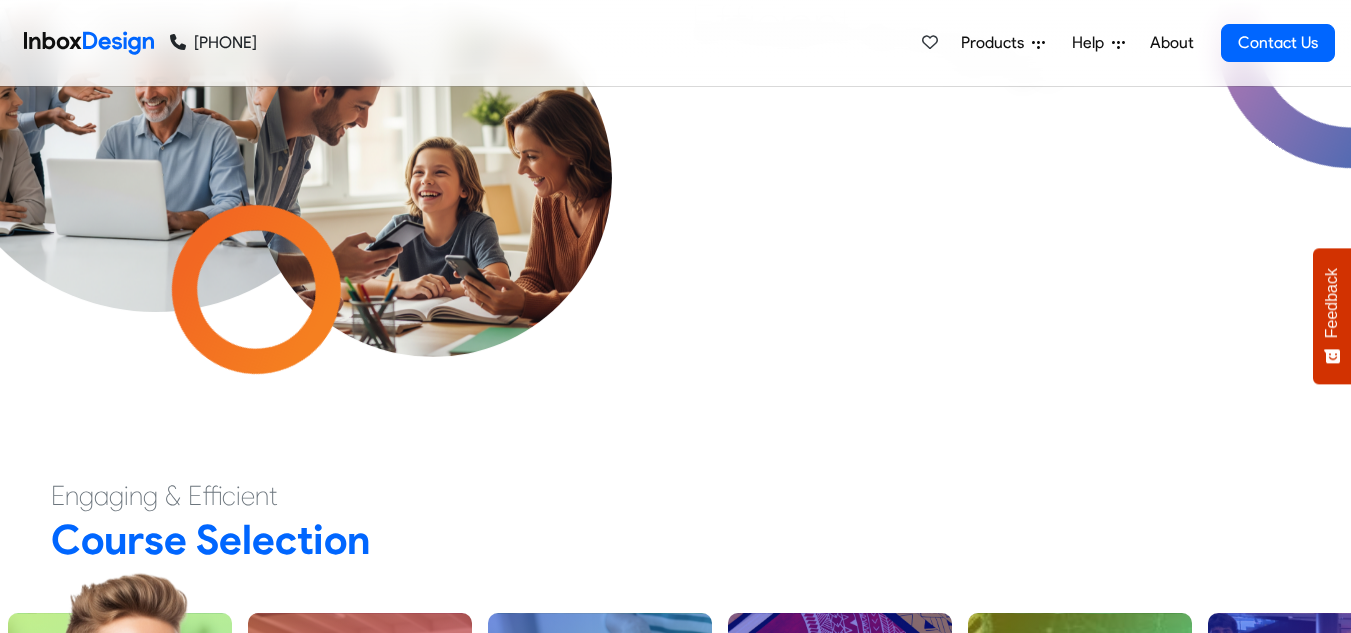 scroll, scrollTop: 517, scrollLeft: 0, axis: vertical 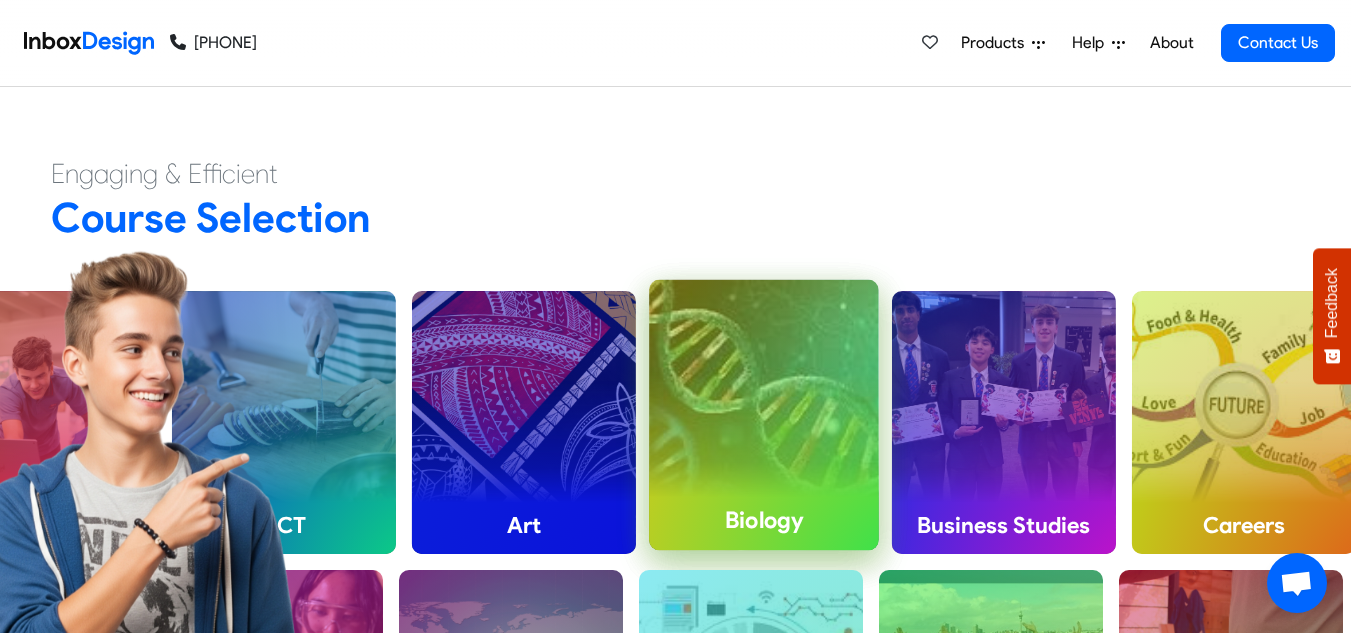 click on "Biology" at bounding box center [764, 415] 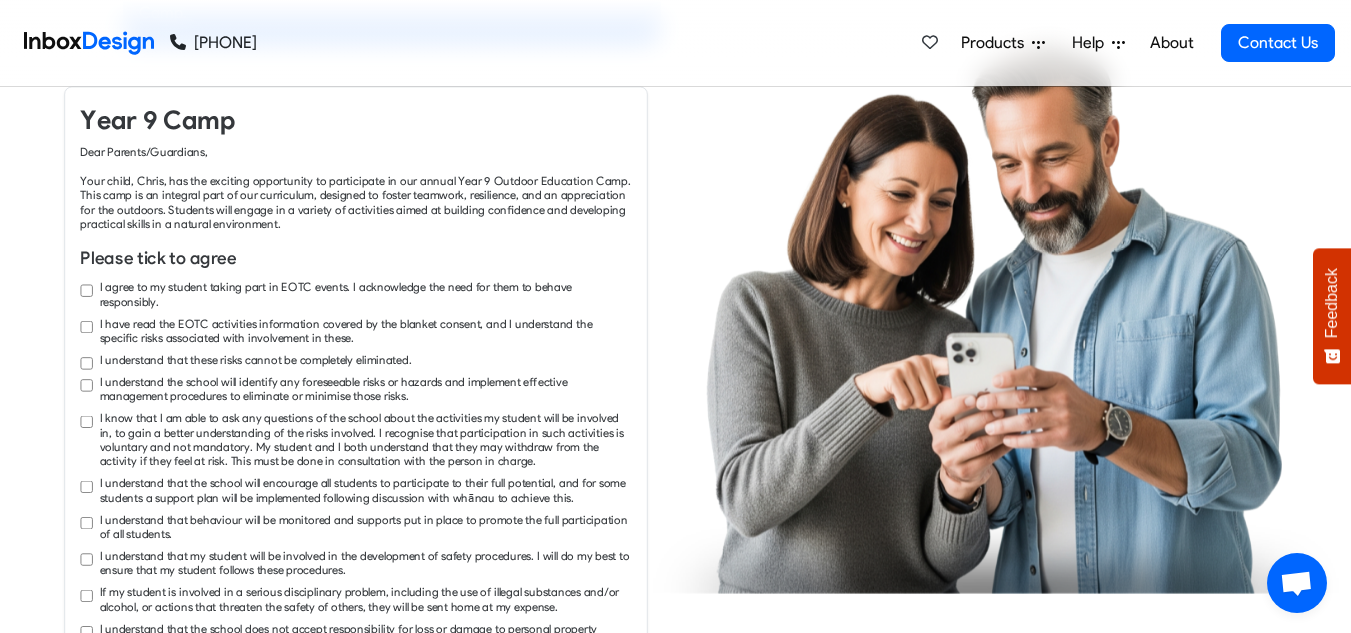 checkbox on "true" 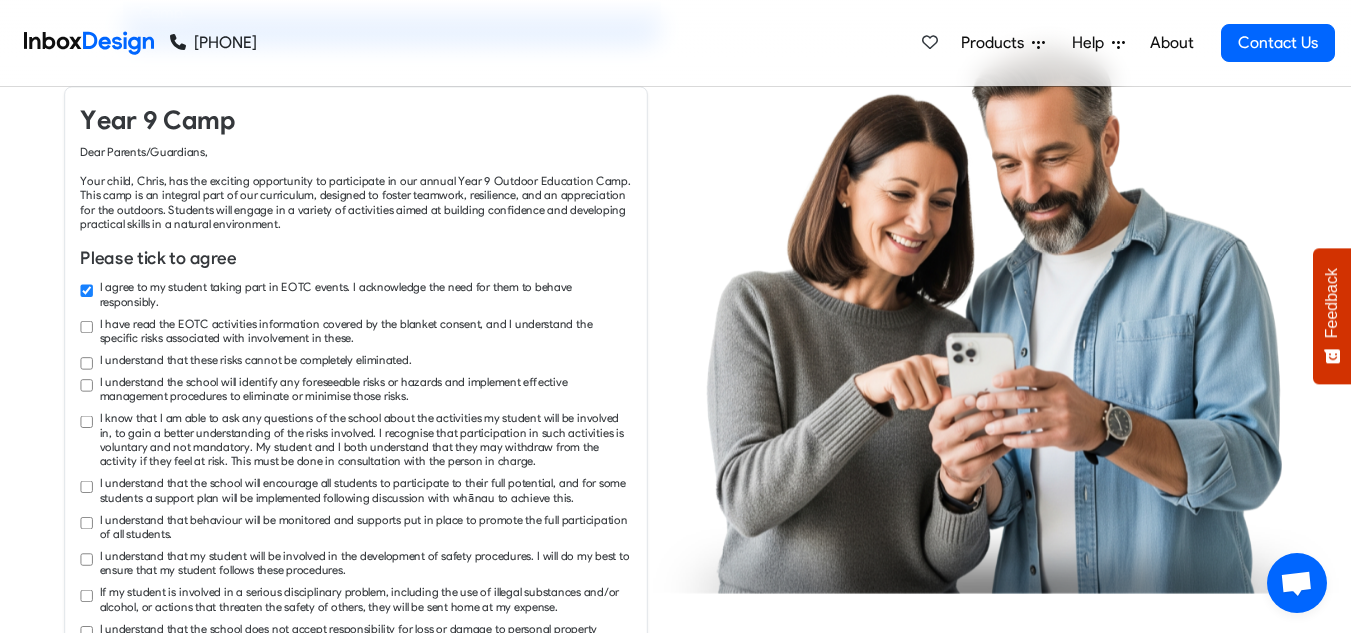 checkbox on "true" 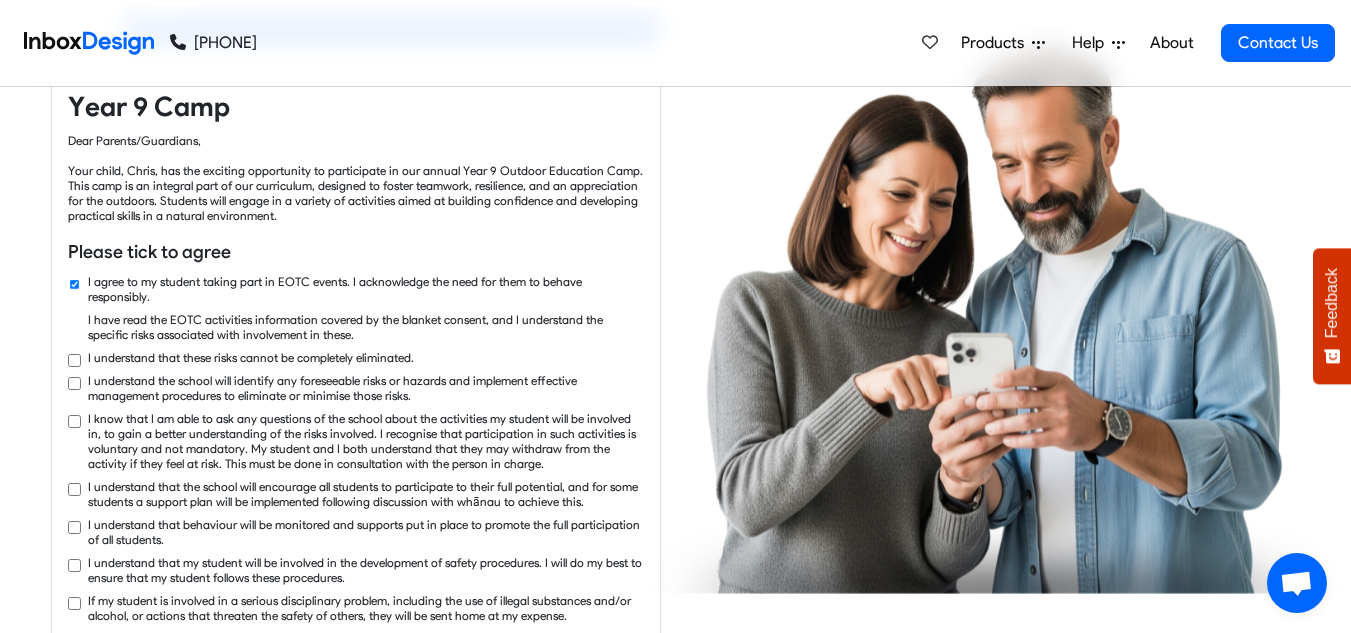checkbox on "true" 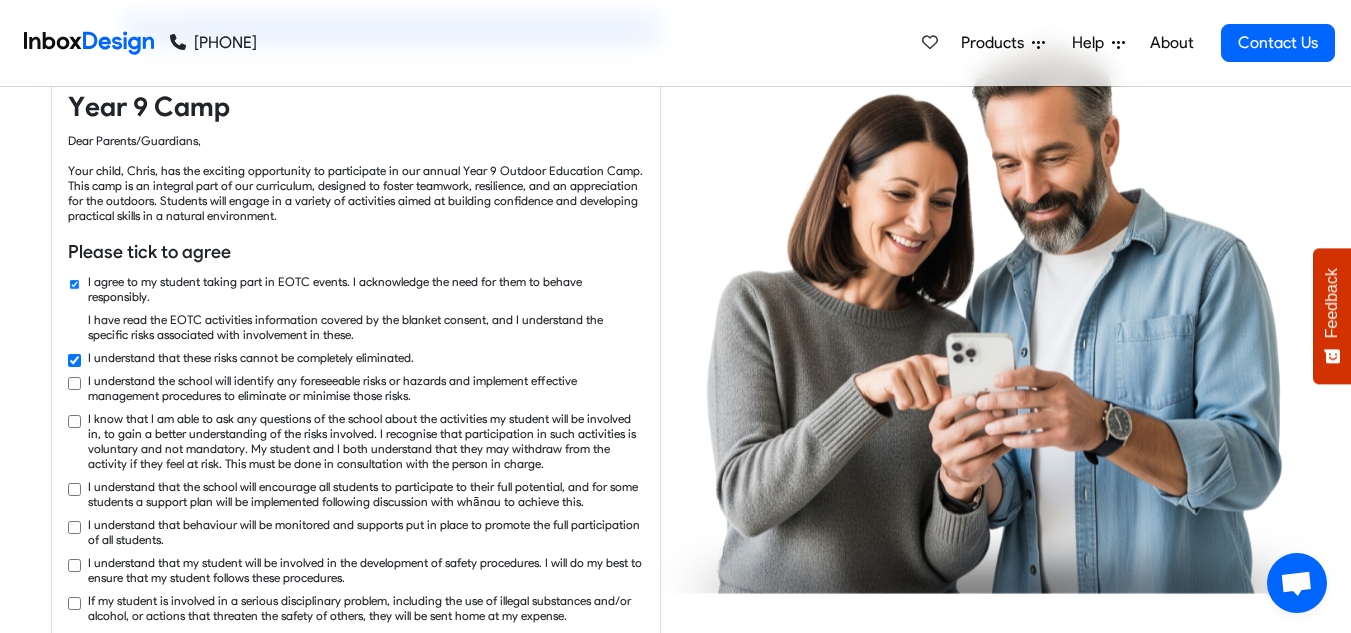 checkbox on "true" 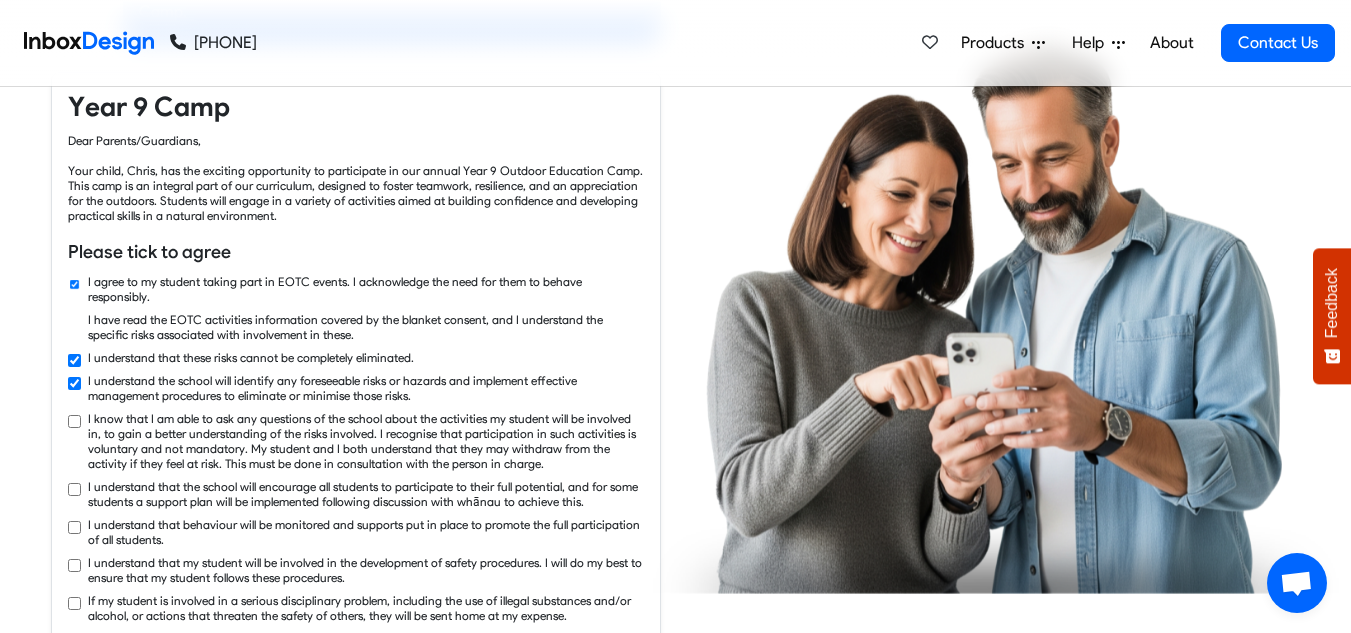 checkbox on "true" 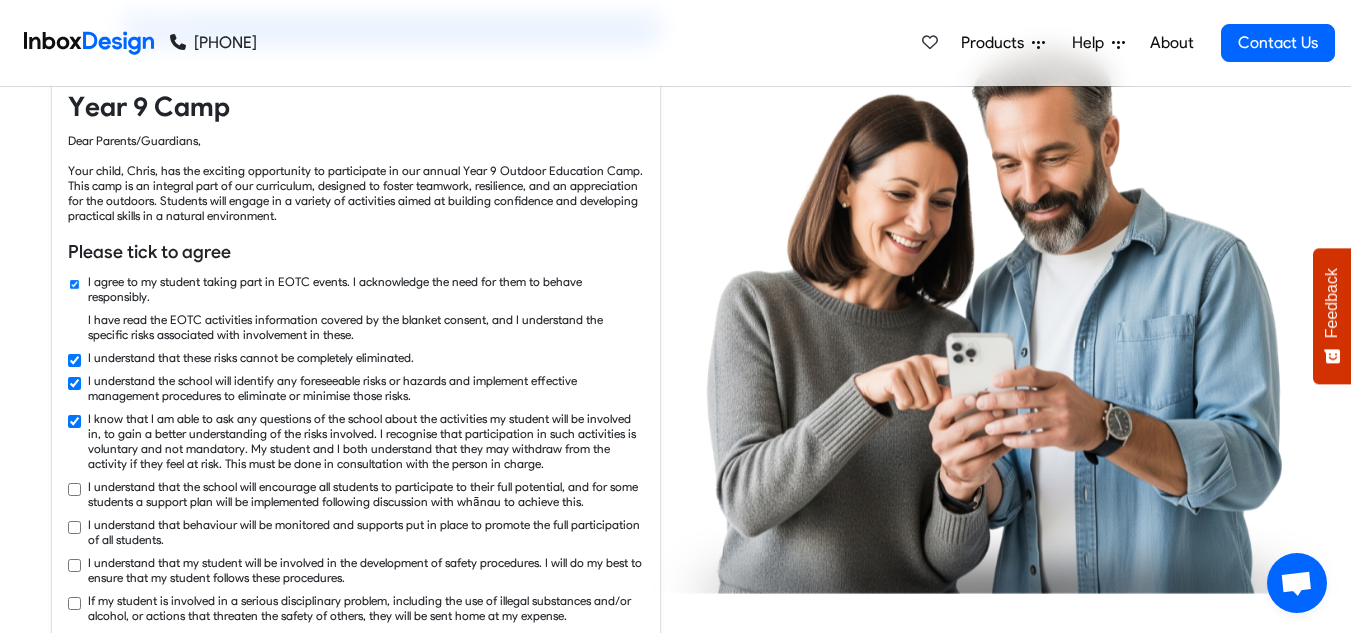 checkbox on "true" 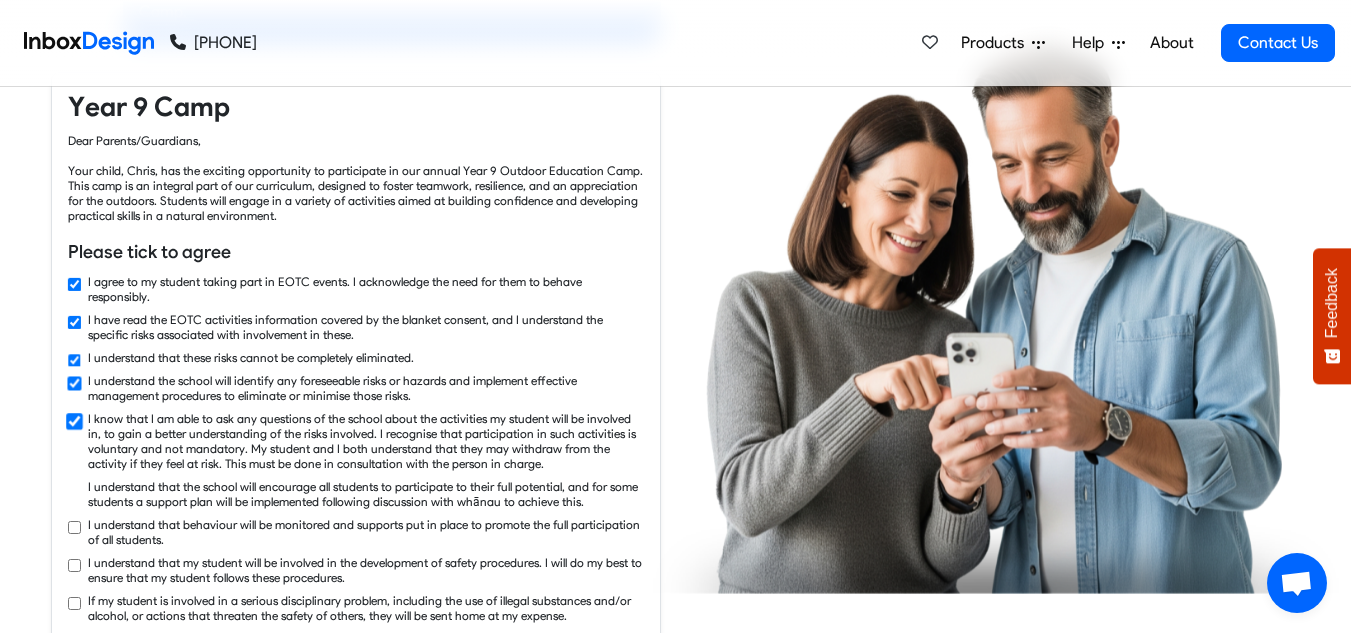 checkbox on "true" 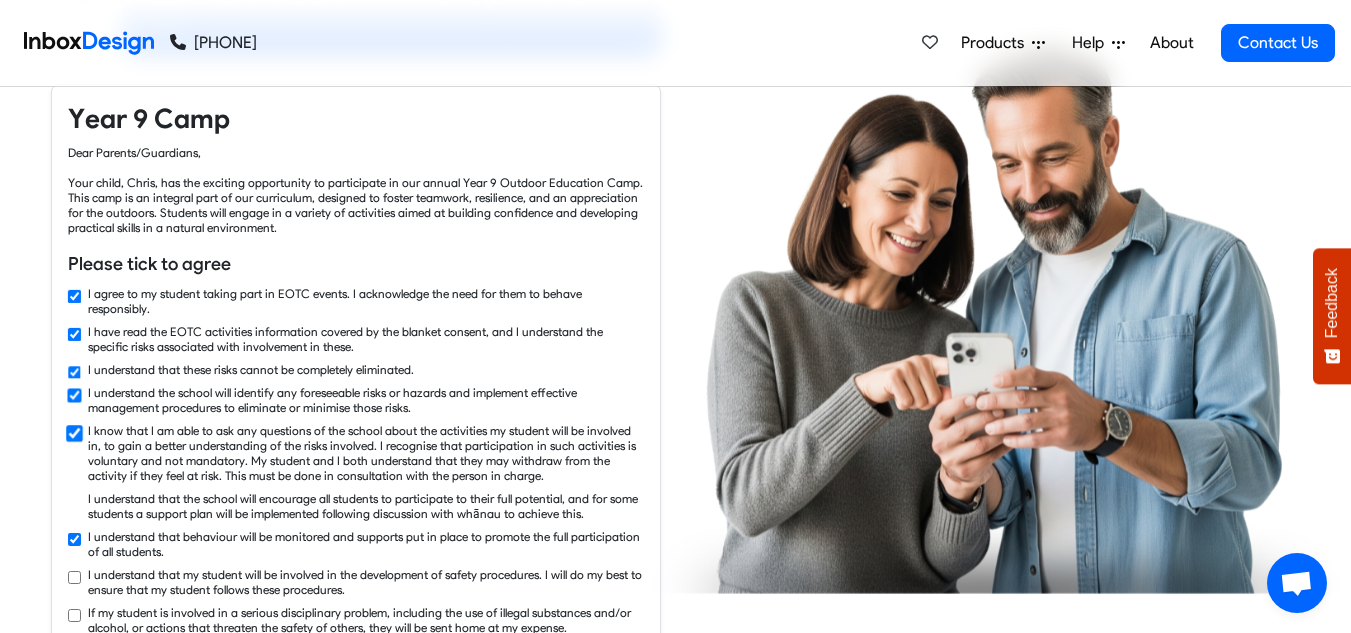 checkbox on "true" 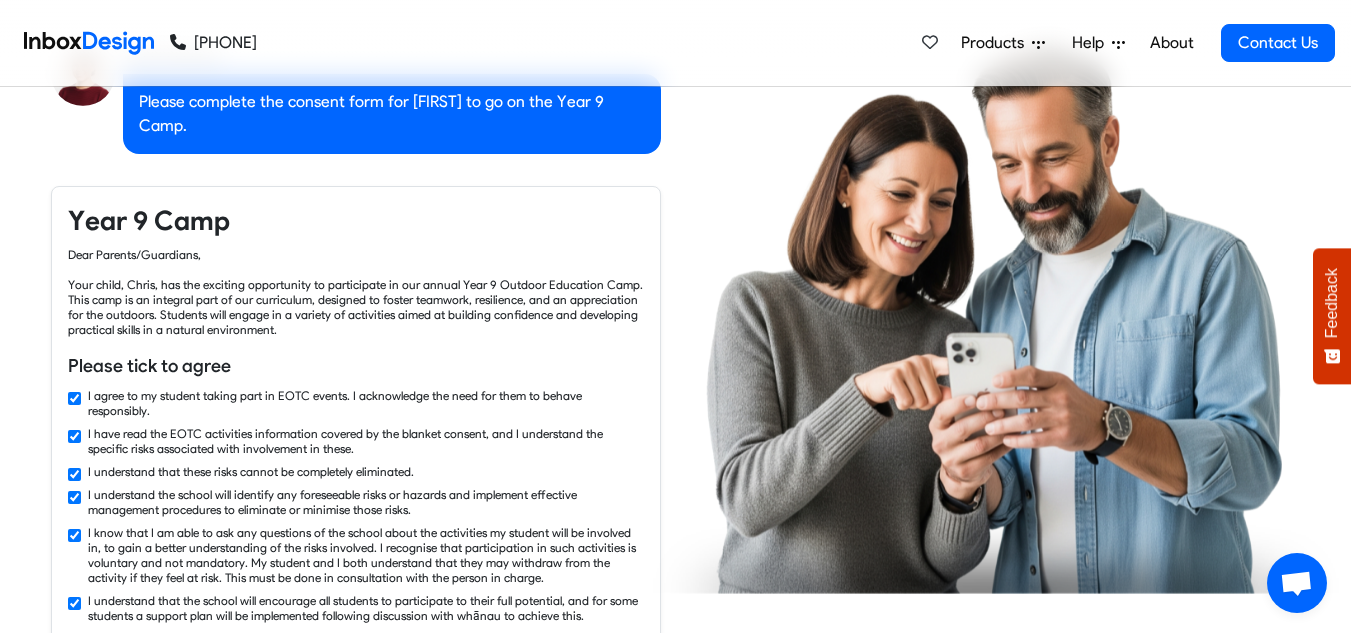 checkbox on "false" 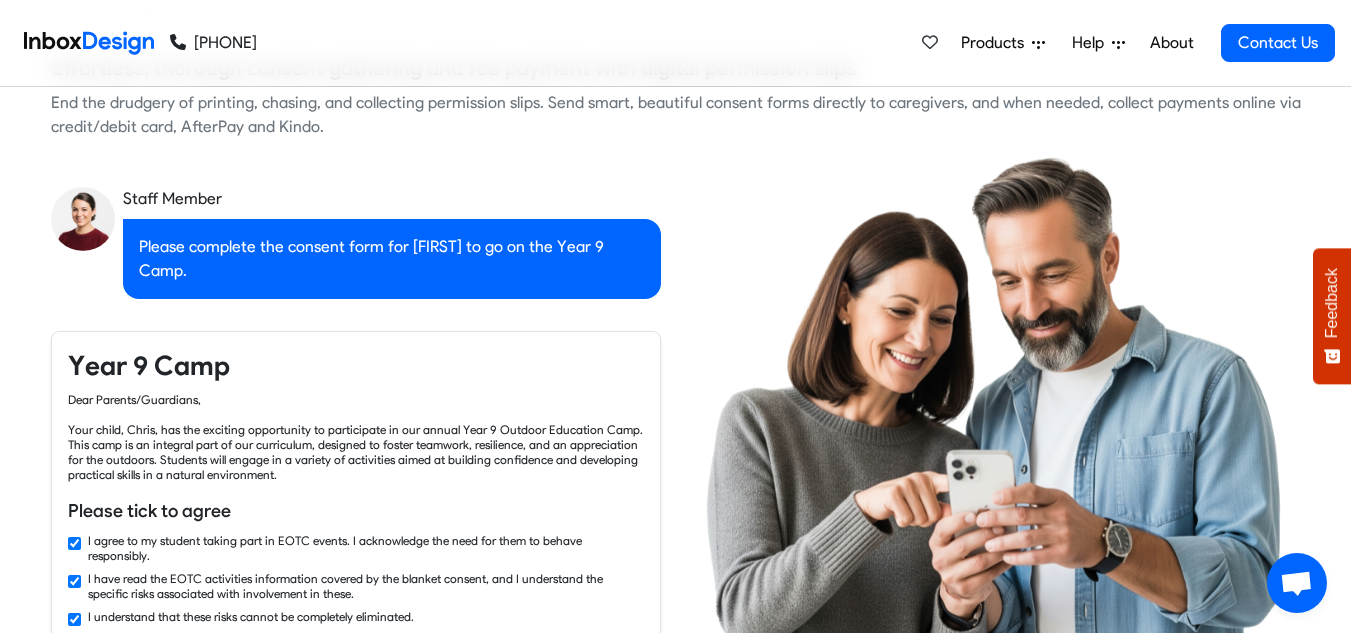 checkbox on "false" 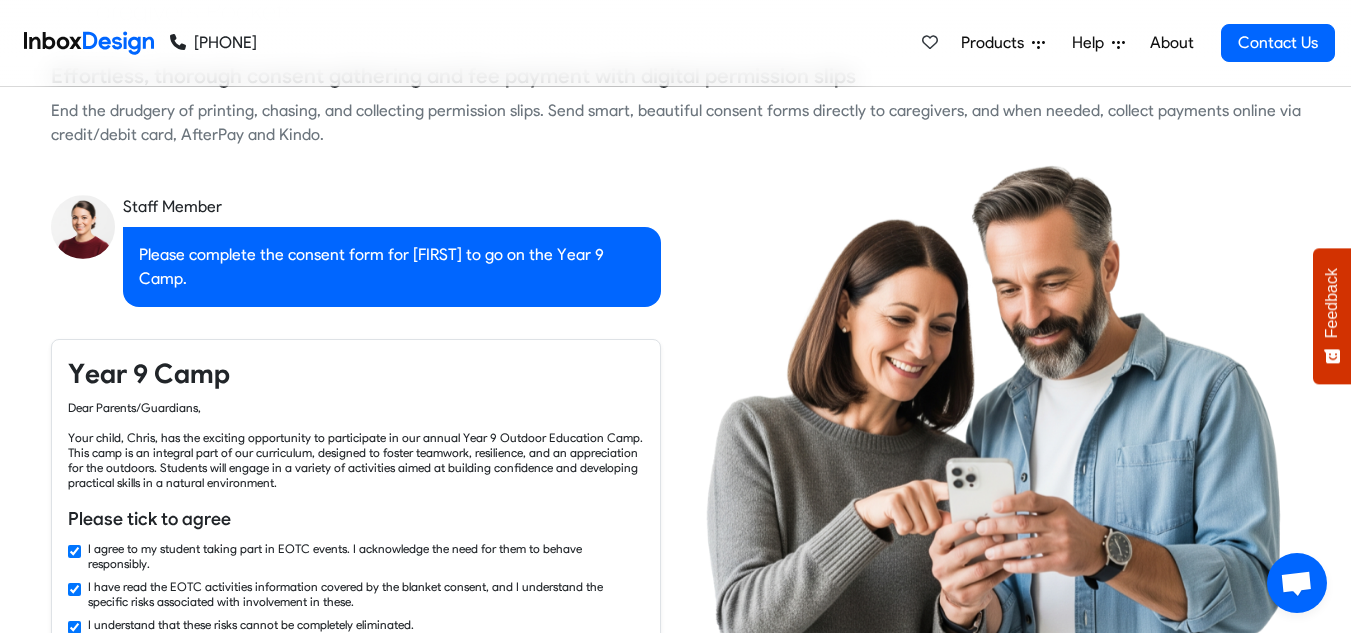 checkbox on "false" 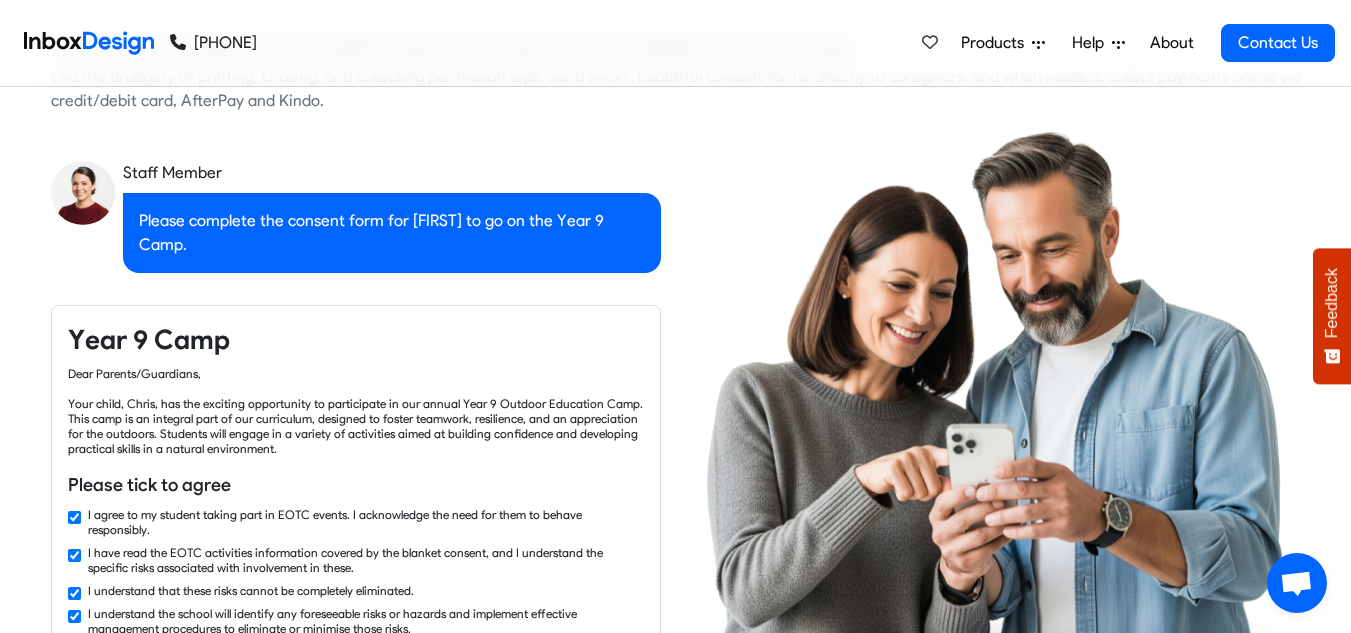 checkbox on "true" 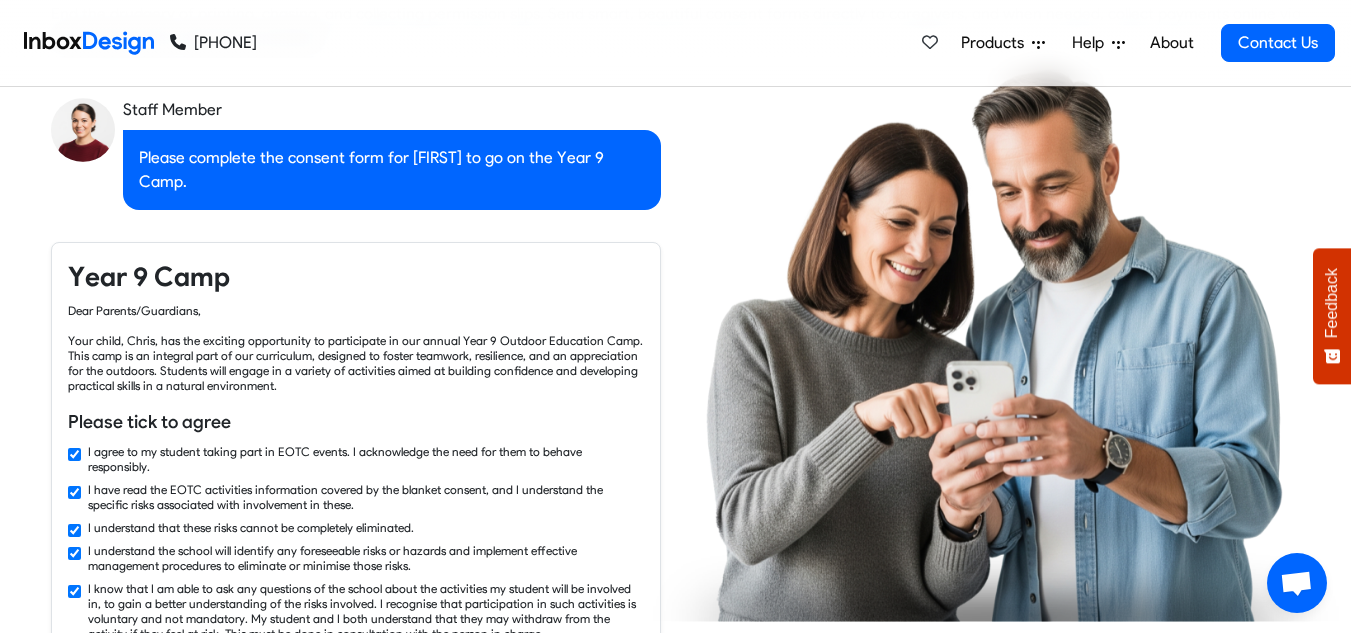 checkbox on "true" 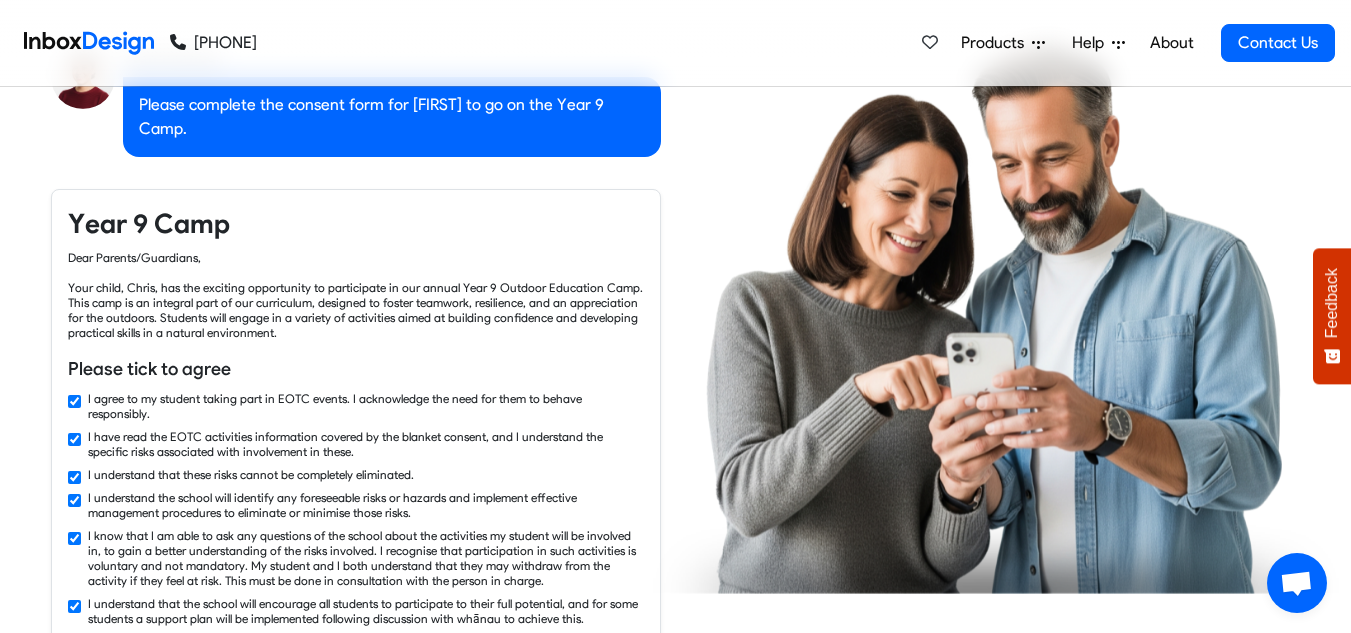 checkbox on "true" 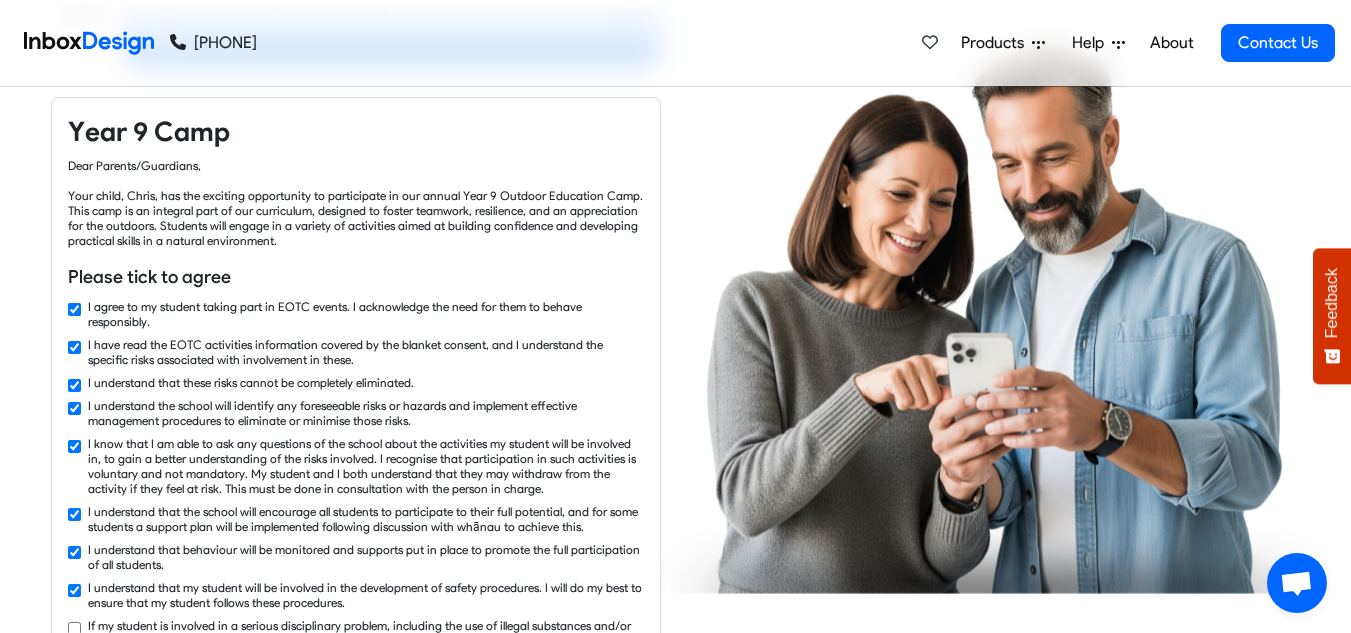 checkbox on "true" 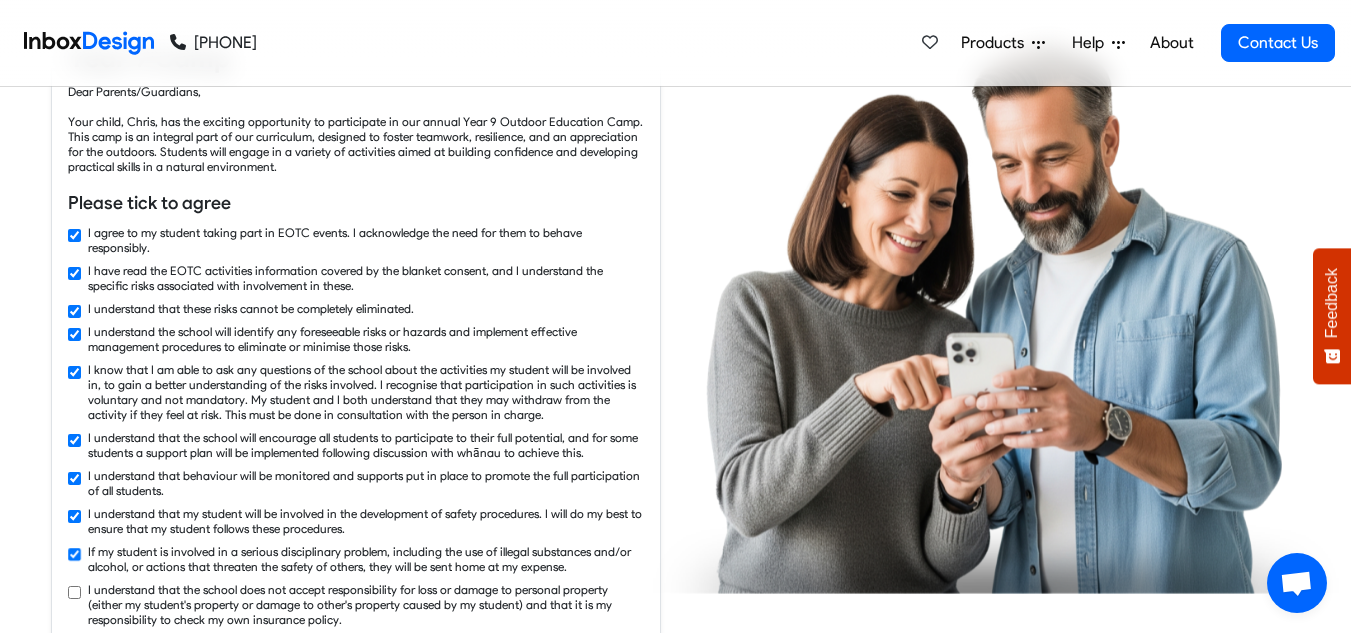 checkbox on "true" 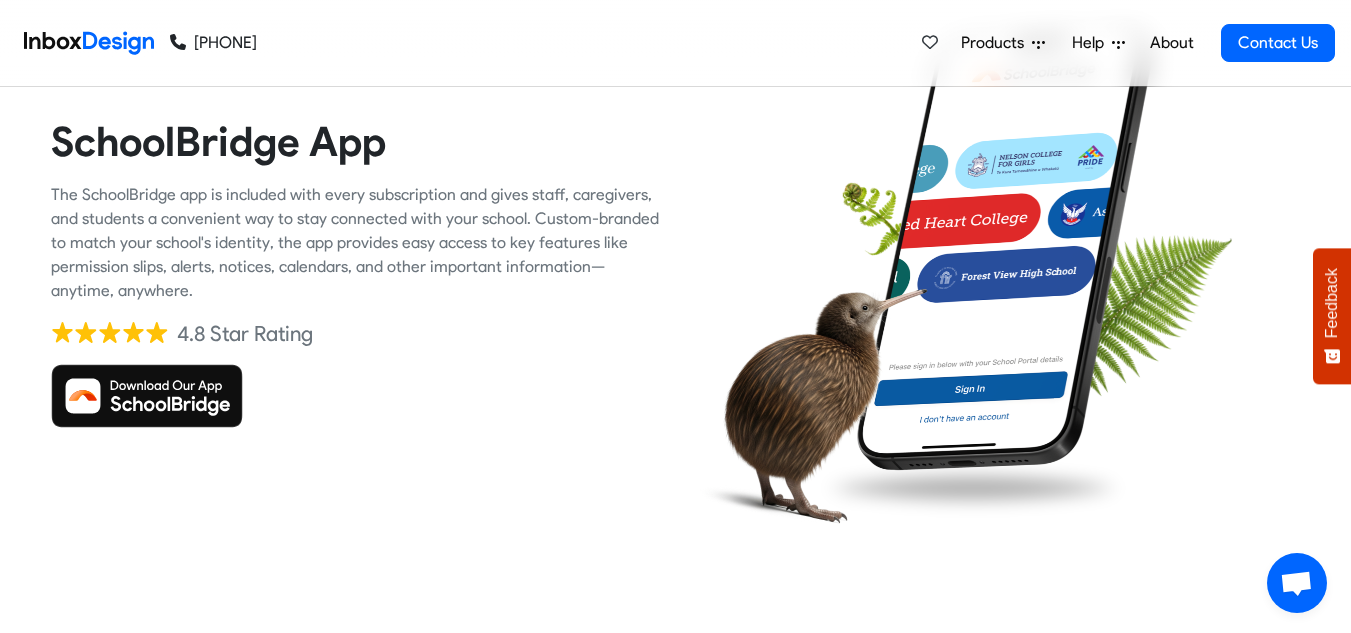 scroll, scrollTop: 3083, scrollLeft: 0, axis: vertical 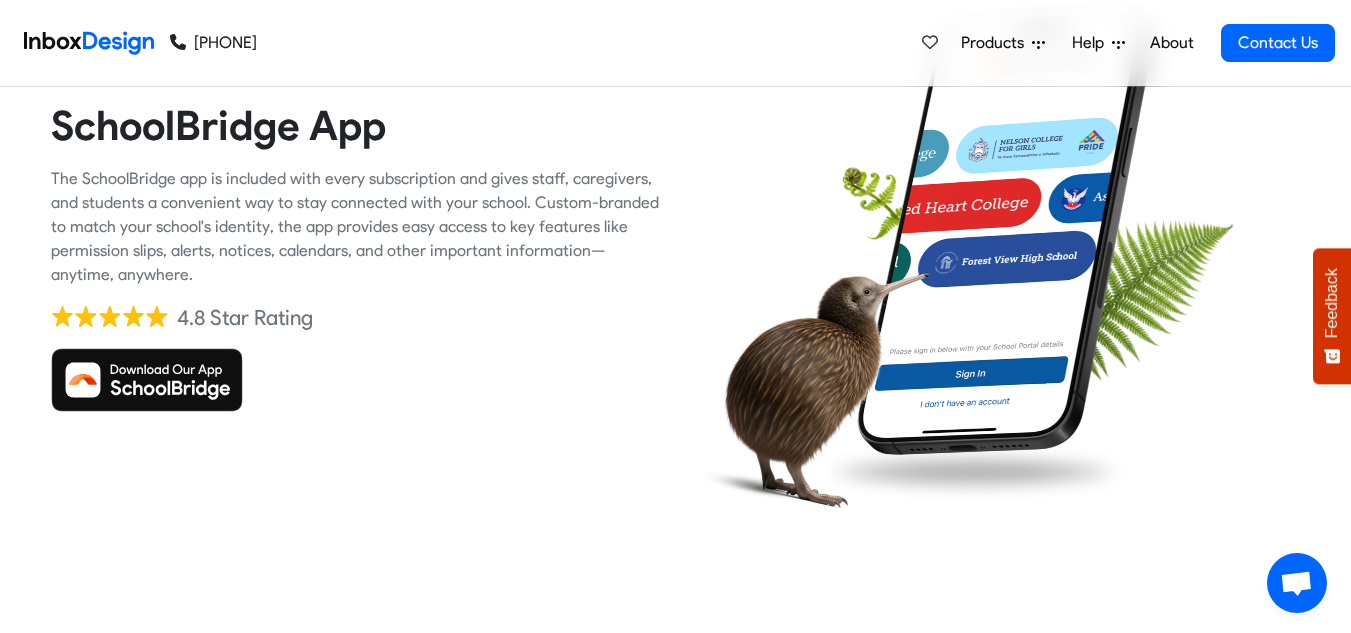 click at bounding box center (147, 380) 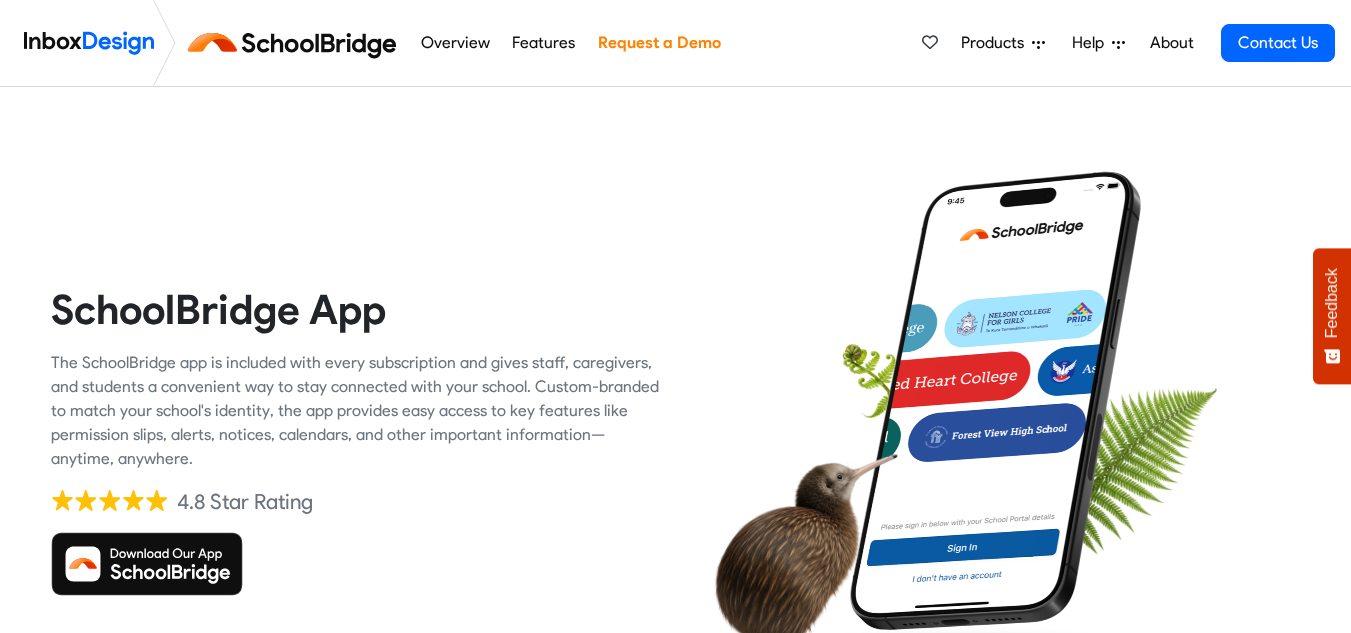 scroll, scrollTop: 0, scrollLeft: 0, axis: both 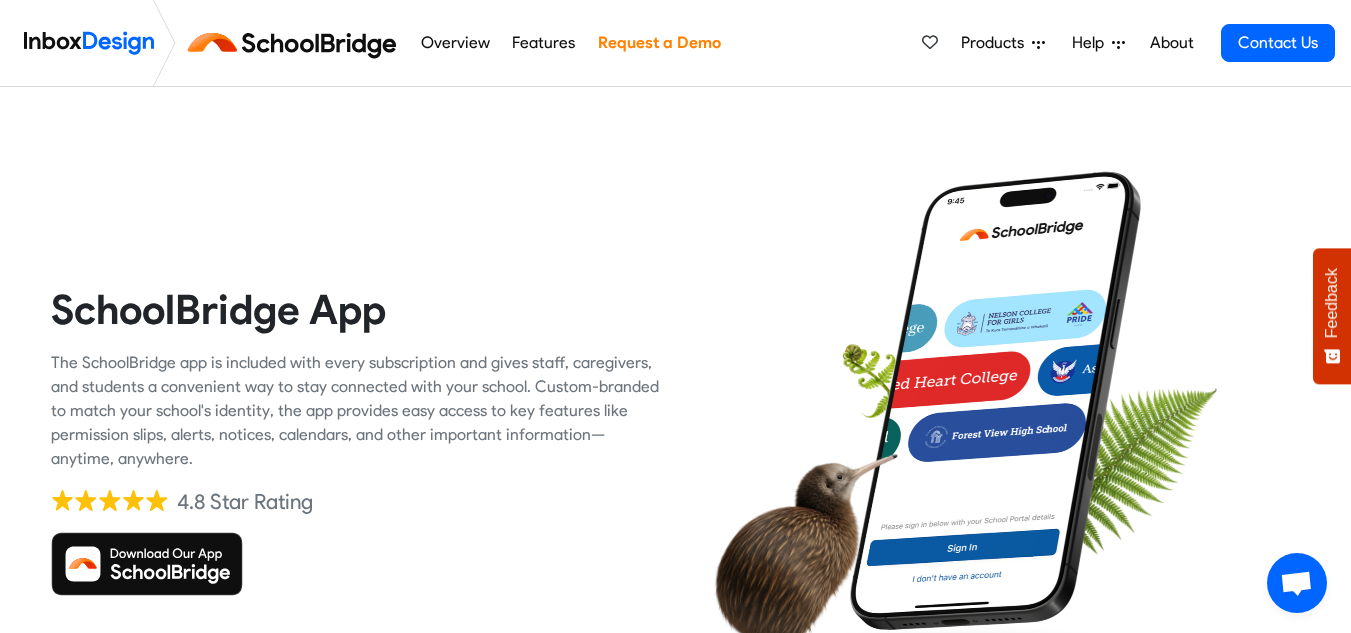 click at bounding box center [147, 564] 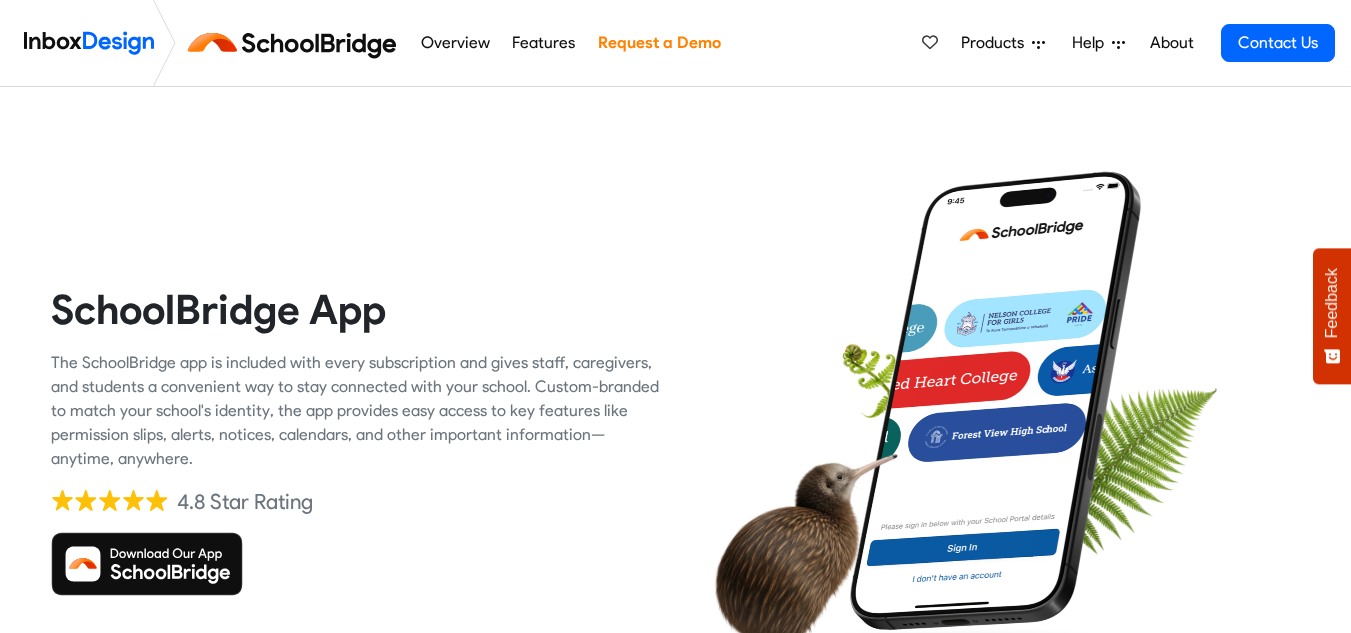 scroll, scrollTop: 0, scrollLeft: 0, axis: both 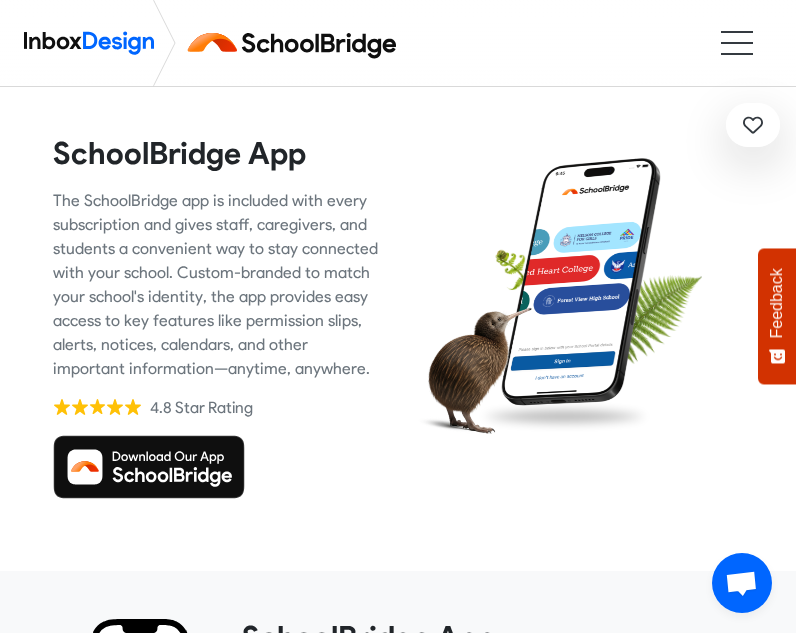 click on "SchoolBridge App
The SchoolBridge app is included with every subscription and gives staff, caregivers, and students a
convenient way to stay connected with your school. Custom-branded to match your school's identity, the
app provides easy access to key features like permission slips, alerts, notices, calendars, and other
important information—anytime, anywhere.
4.8 Star Rating" at bounding box center (398, 317) 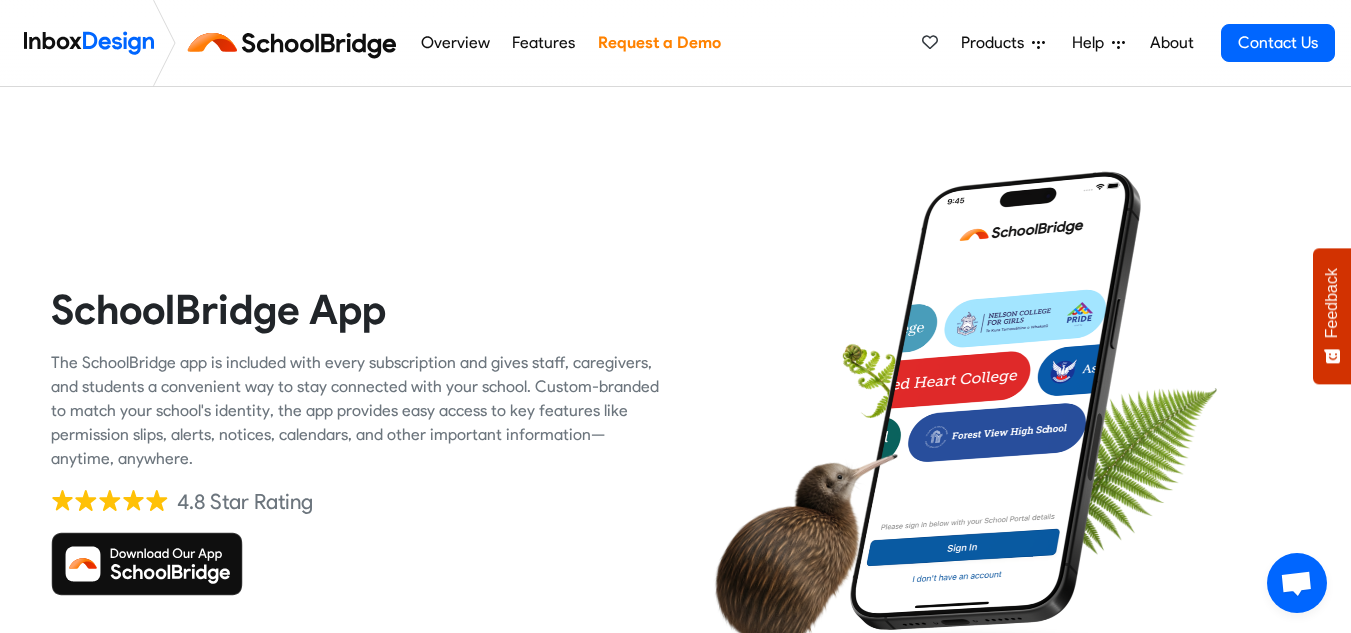 click at bounding box center [147, 564] 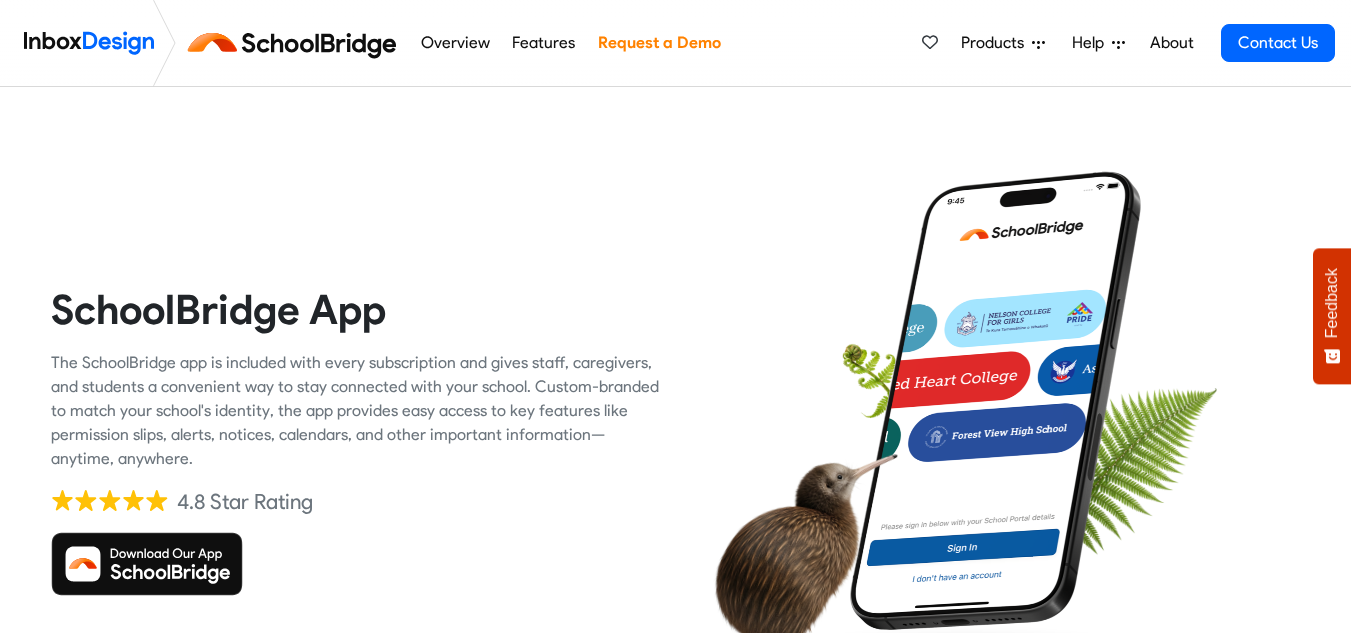 scroll, scrollTop: 0, scrollLeft: 0, axis: both 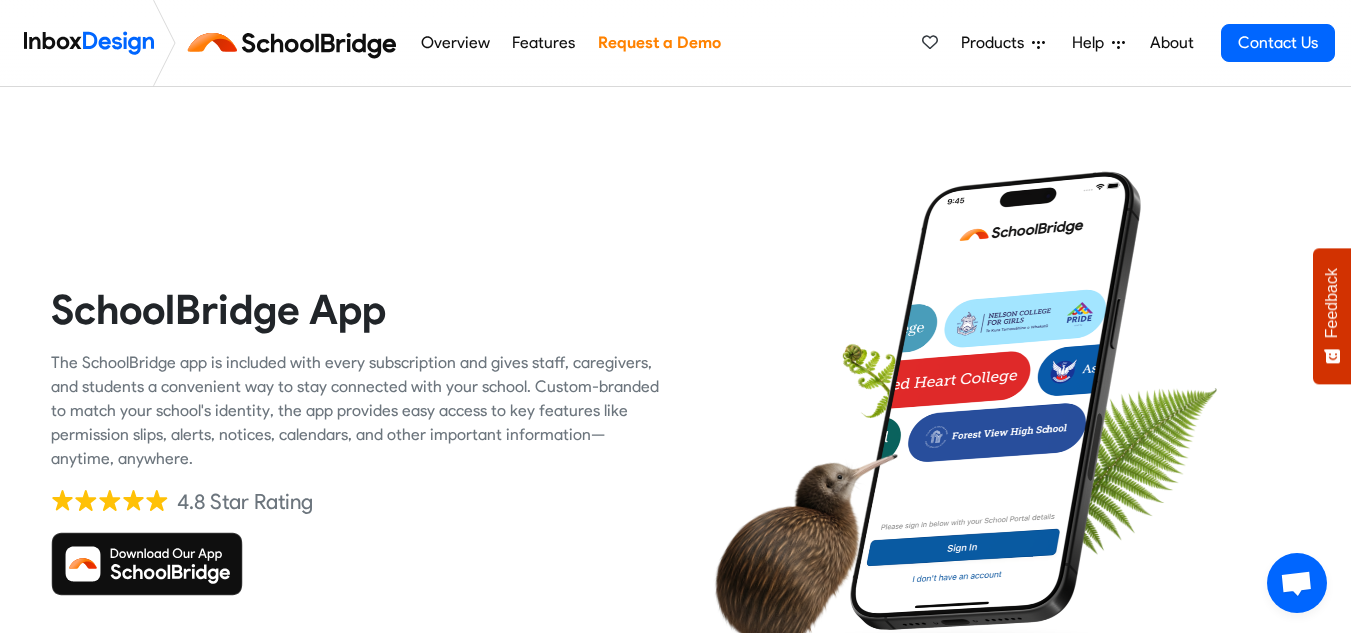 click at bounding box center [147, 564] 